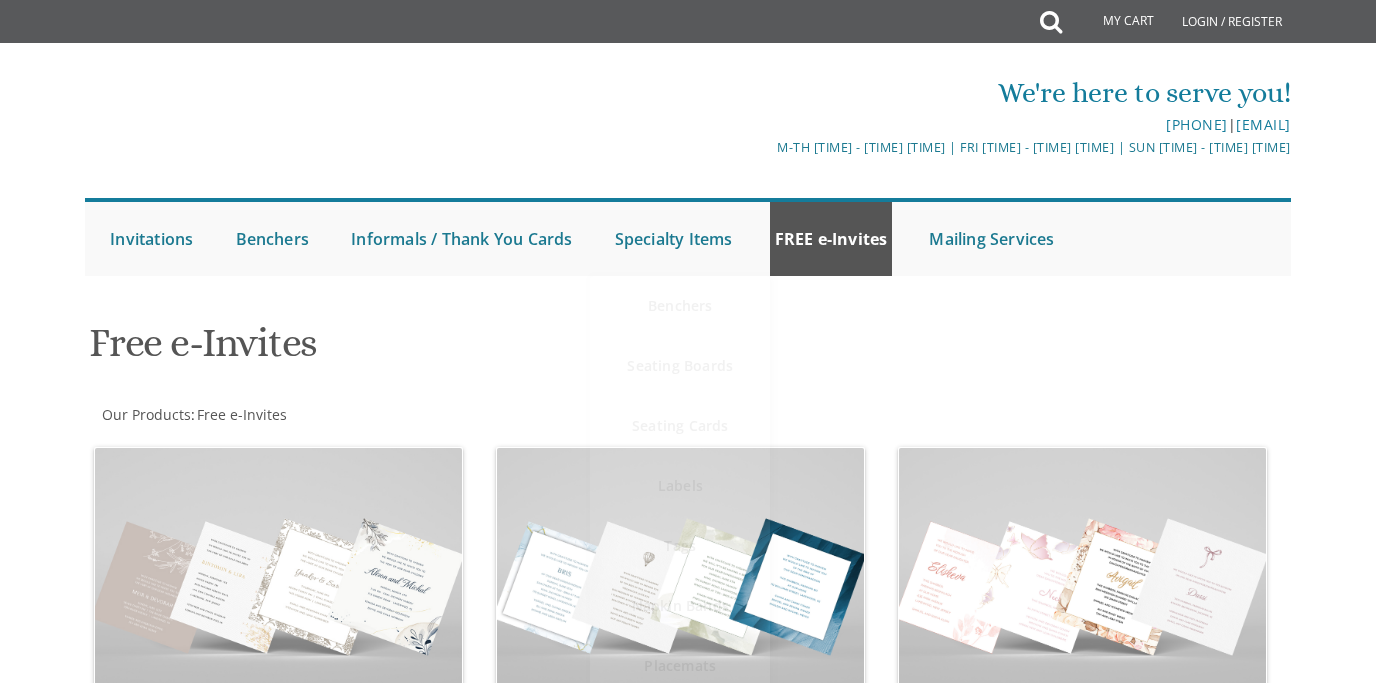 scroll, scrollTop: 0, scrollLeft: 0, axis: both 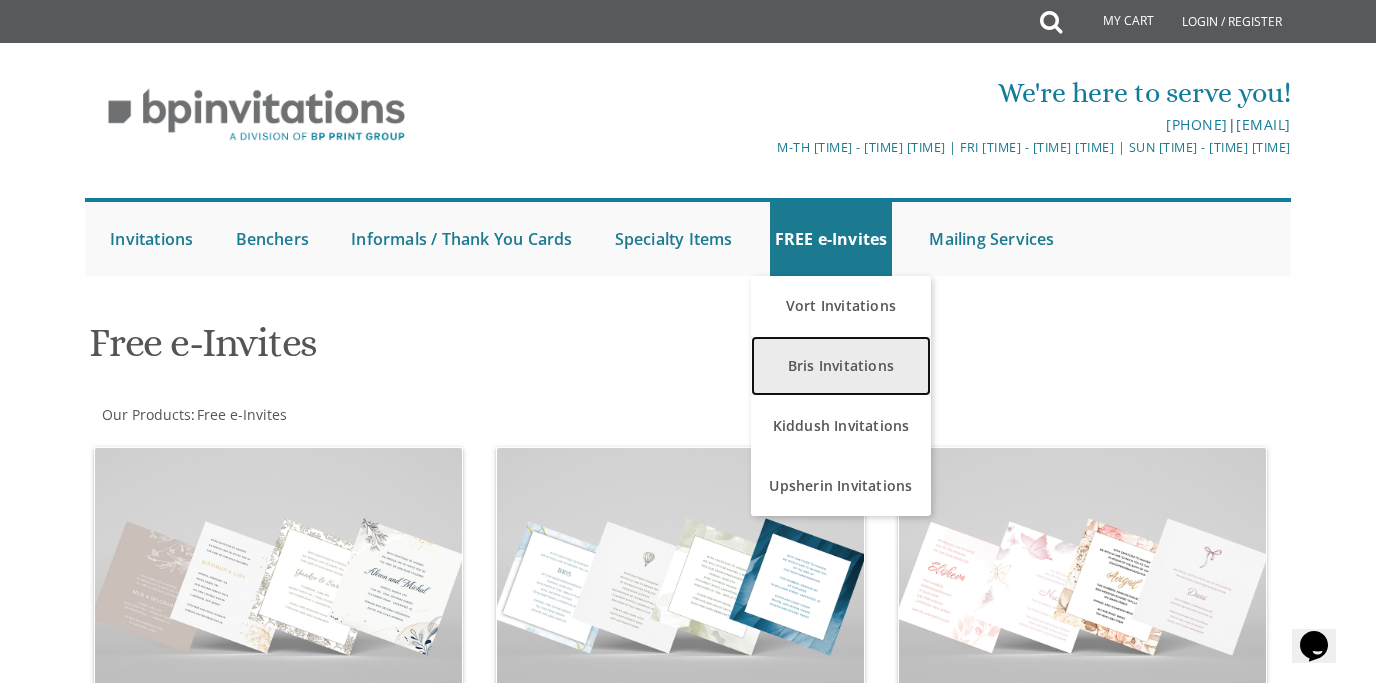 click on "Bris Invitations" at bounding box center (841, 366) 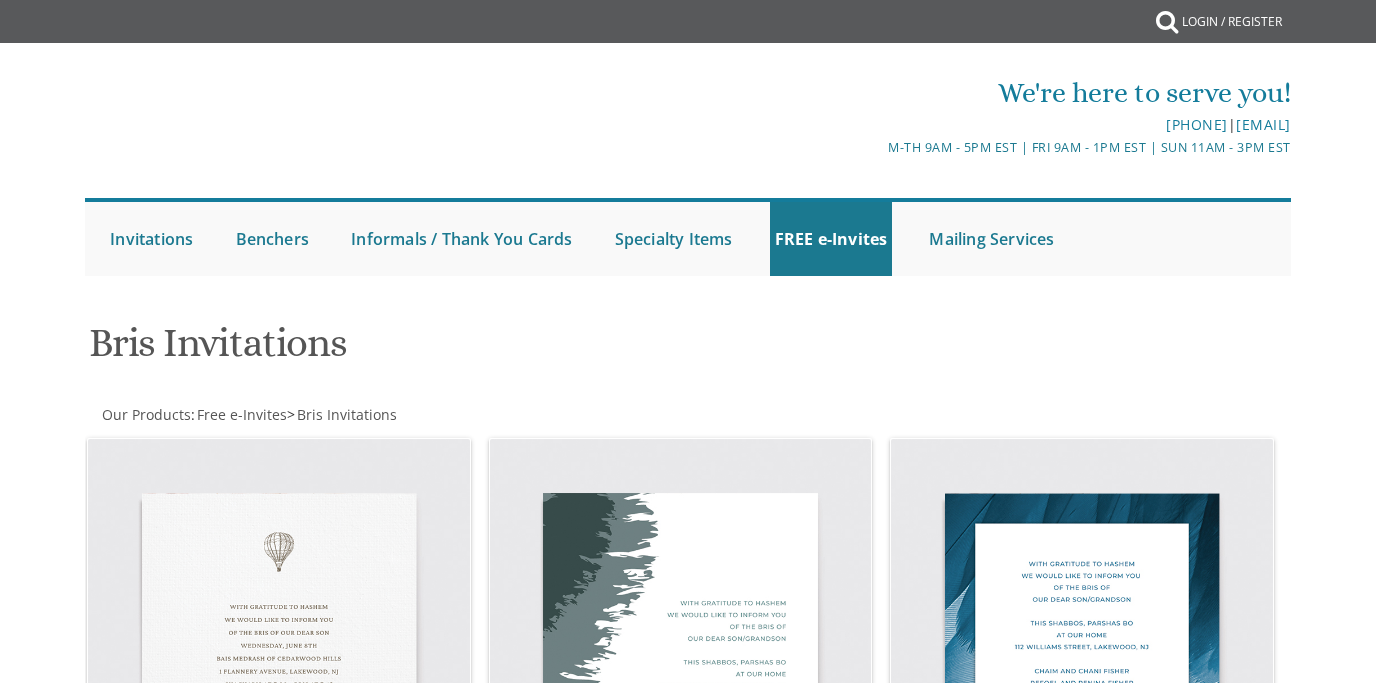 scroll, scrollTop: 0, scrollLeft: 0, axis: both 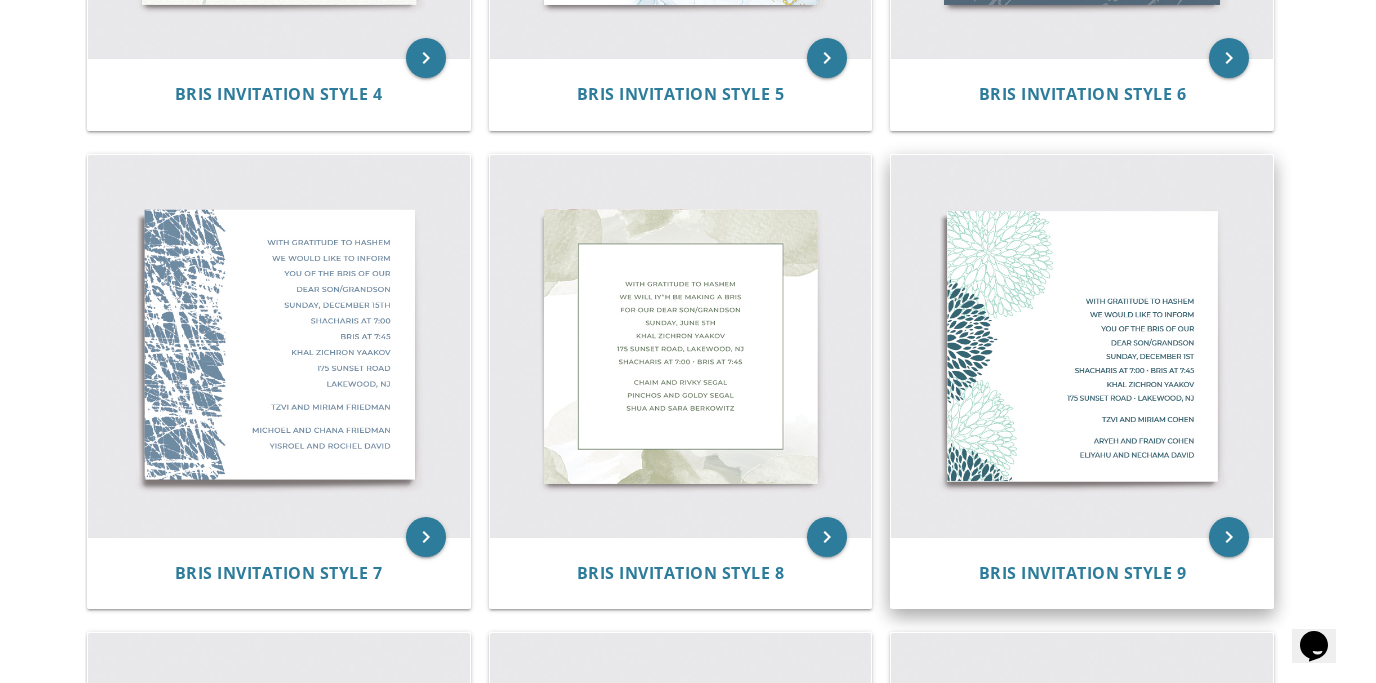 click at bounding box center [1082, 346] 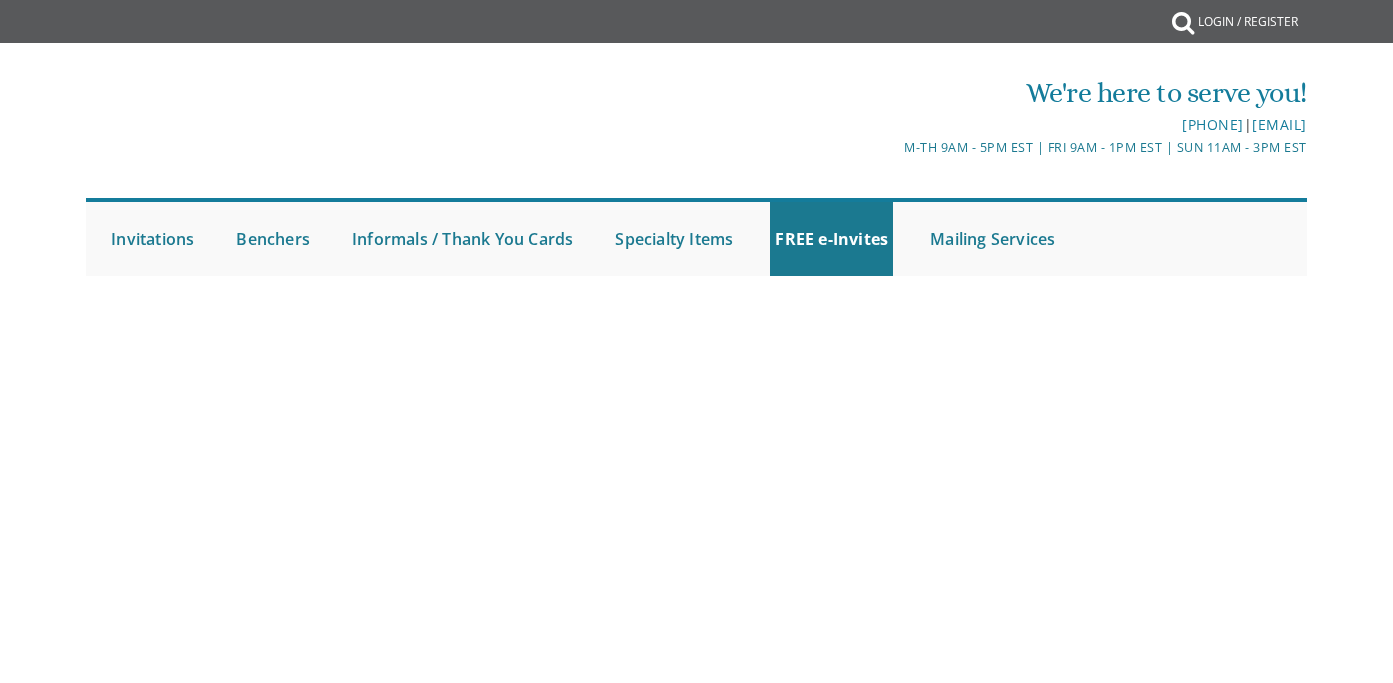 scroll, scrollTop: 0, scrollLeft: 0, axis: both 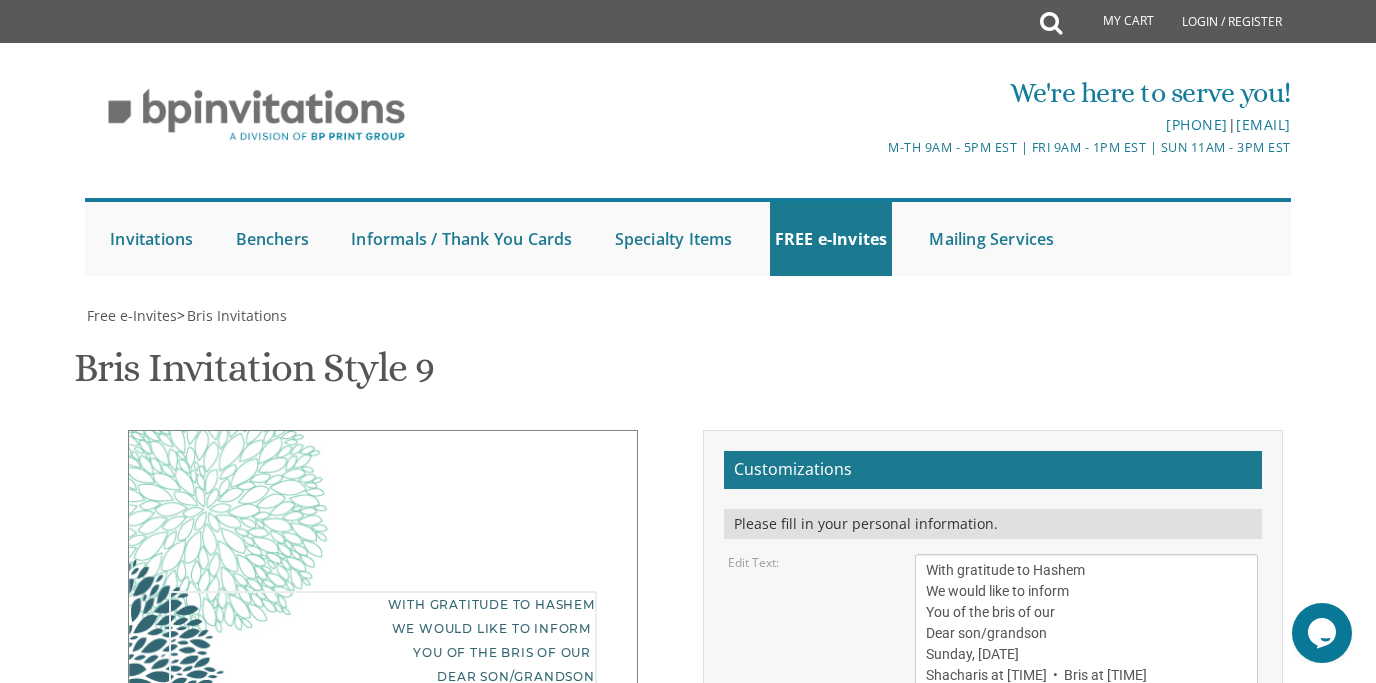 click on "With gratitude to Hashem
We would like to inform
You of the bris of our
Dear son/grandson
Sunday, [DATE]
Shacharis at [TIME]  •  Bris at [TIME]
Khal Zichron Yaakov
[NUMBER] [STREET]  • [CITY], [STATE]" at bounding box center (1087, 644) 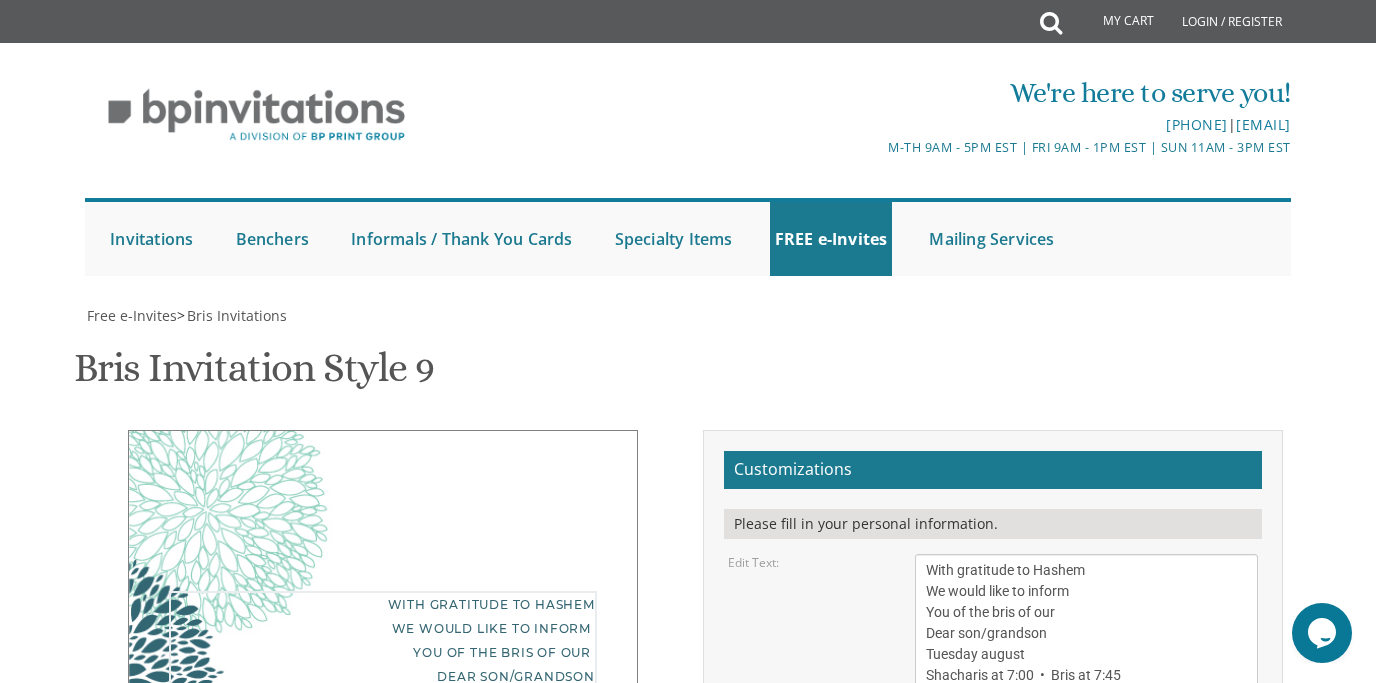click on "With gratitude to Hashem
We would like to inform
You of the bris of our
Dear son/grandson
Sunday, [DATE]
Shacharis at [TIME]  •  Bris at [TIME]
Khal Zichron Yaakov
[NUMBER] [STREET]  • [CITY], [STATE]" at bounding box center (1087, 644) 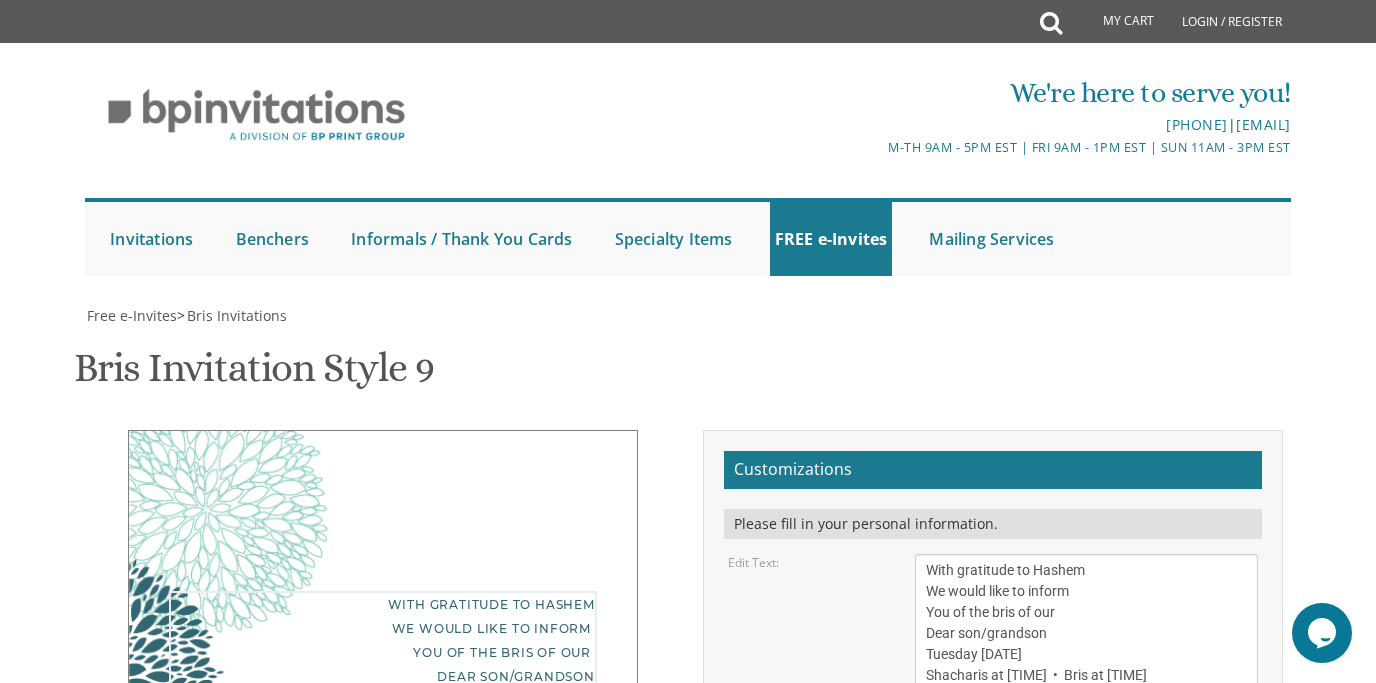 click on "With gratitude to Hashem
We would like to inform
You of the bris of our
Dear son/grandson
Sunday, [DATE]
Shacharis at [TIME]  •  Bris at [TIME]
Khal Zichron Yaakov
[NUMBER] [STREET]  • [CITY], [STATE]" at bounding box center [1087, 644] 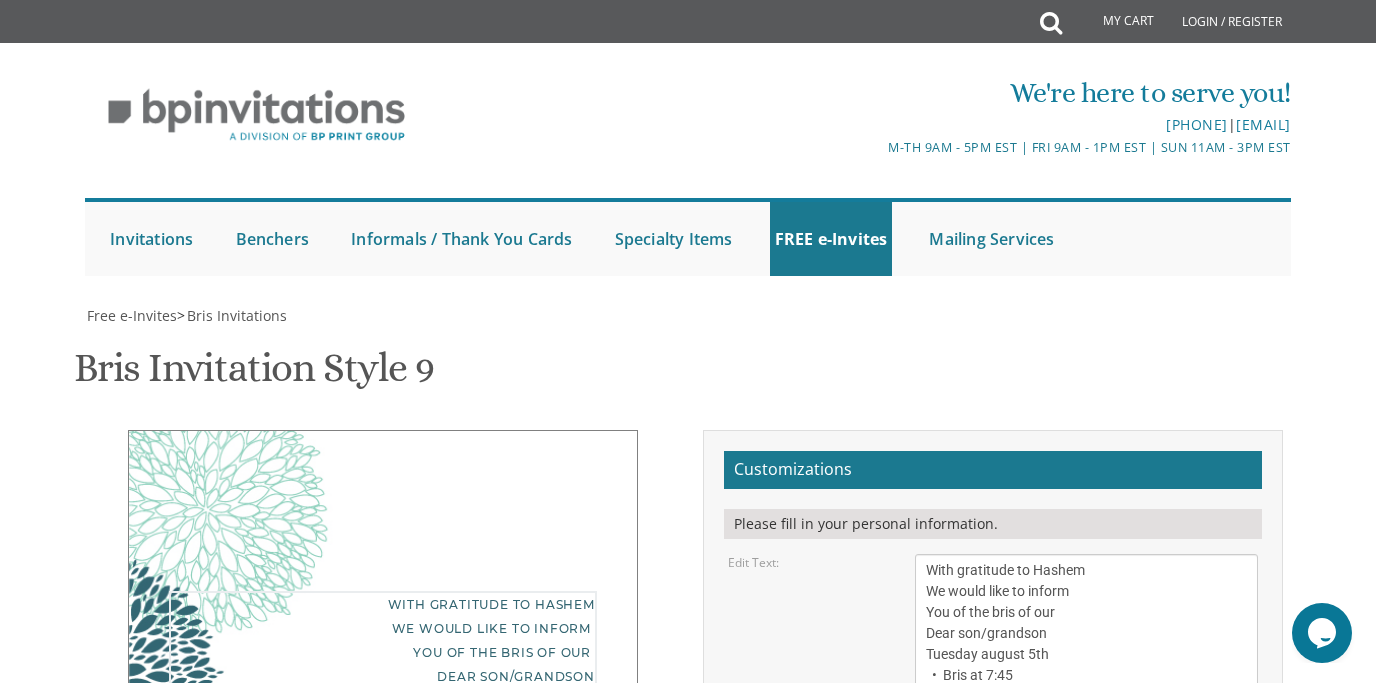 click on "With gratitude to Hashem
We would like to inform
You of the bris of our
Dear son/grandson
Sunday, [DATE]
Shacharis at [TIME]  •  Bris at [TIME]
Khal Zichron Yaakov
[NUMBER] [STREET]  • [CITY], [STATE]" at bounding box center [1087, 644] 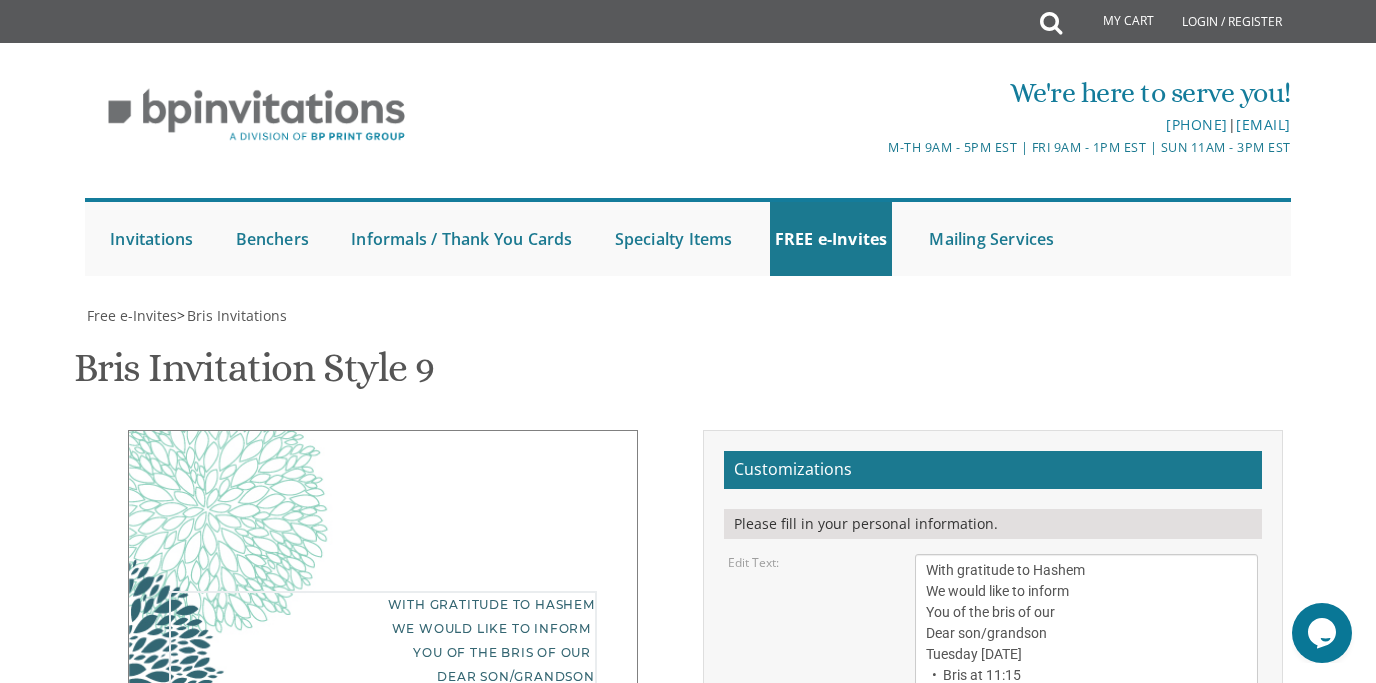 click on "With gratitude to Hashem
We would like to inform
You of the bris of our
Dear son/grandson
Sunday, [DATE]
Shacharis at [TIME]  •  Bris at [TIME]
Khal Zichron Yaakov
[NUMBER] [STREET]  • [CITY], [STATE]" at bounding box center [1087, 644] 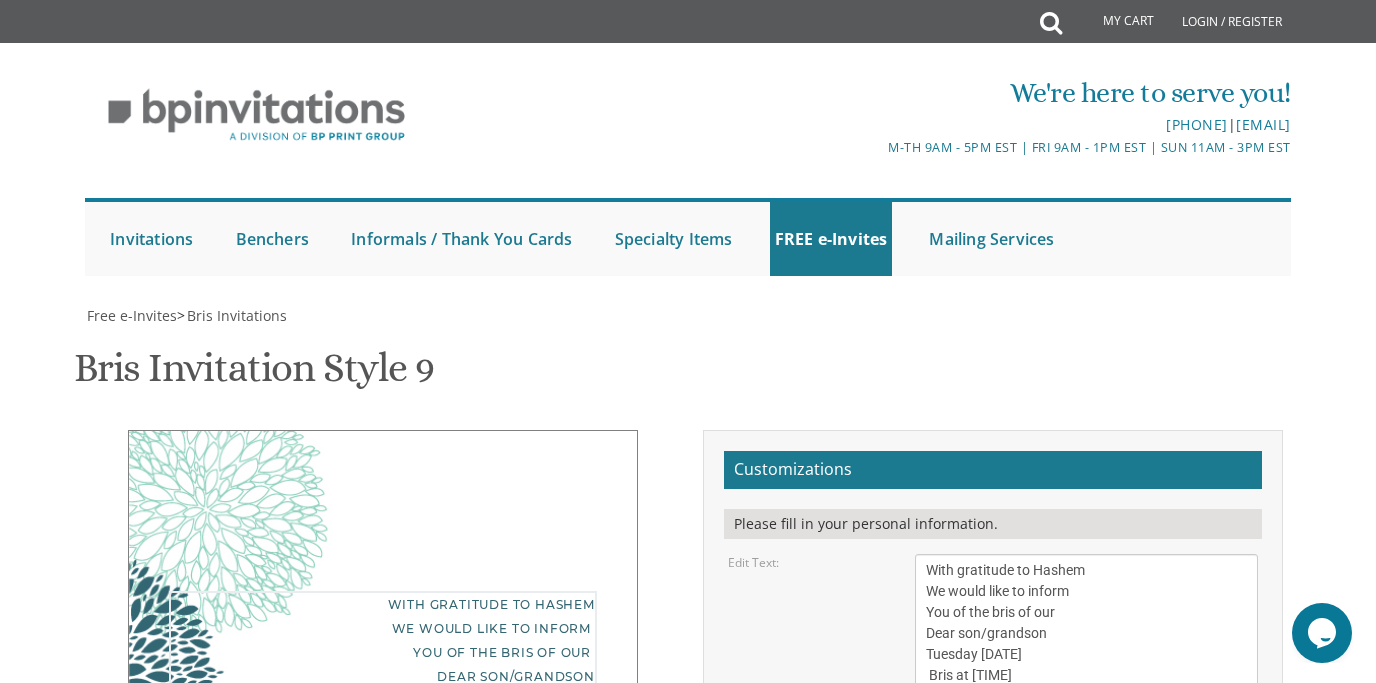 click on "With gratitude to Hashem
We would like to inform
You of the bris of our
Dear son/grandson
Sunday, [DATE]
Shacharis at [TIME]  •  Bris at [TIME]
Khal Zichron Yaakov
[NUMBER] [STREET]  • [CITY], [STATE]" at bounding box center [1087, 644] 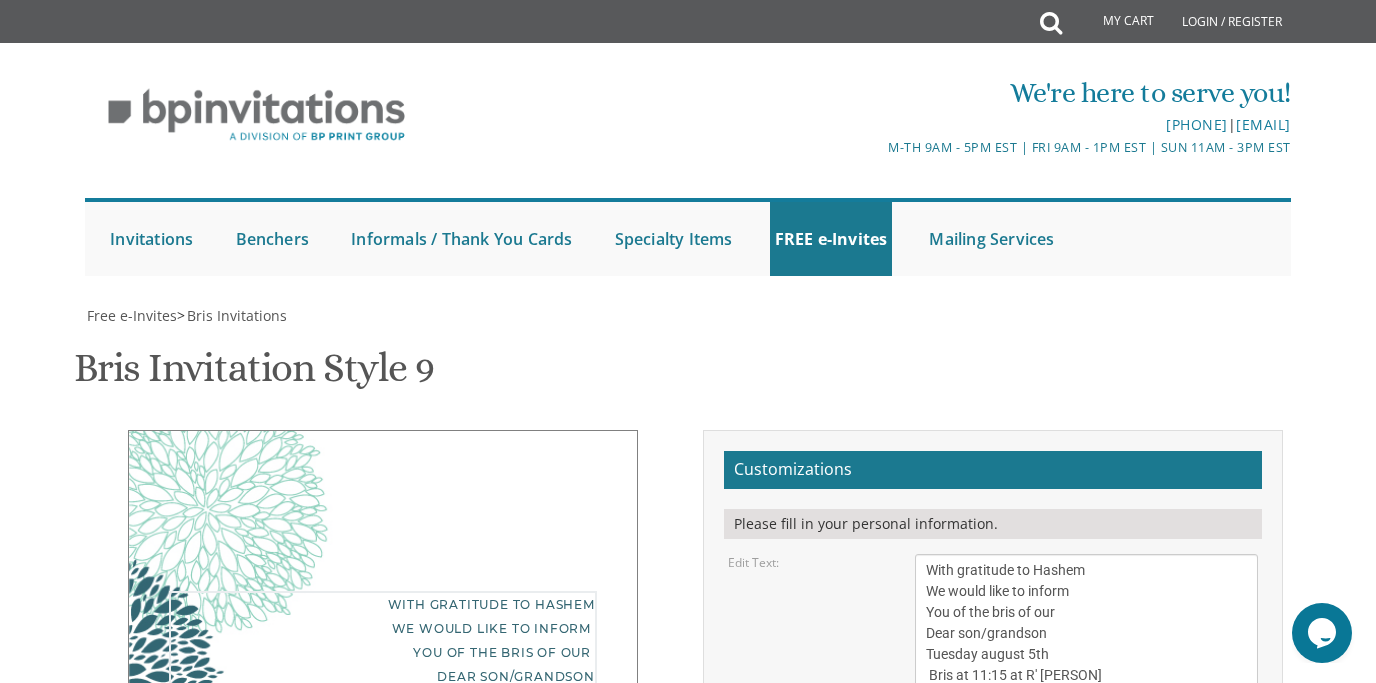 click on "With gratitude to Hashem
We would like to inform
You of the bris of our
Dear son/grandson
Sunday, [DATE]
Shacharis at [TIME]  •  Bris at [TIME]
Khal Zichron Yaakov
[NUMBER] [STREET]  • [CITY], [STATE]" at bounding box center [1087, 644] 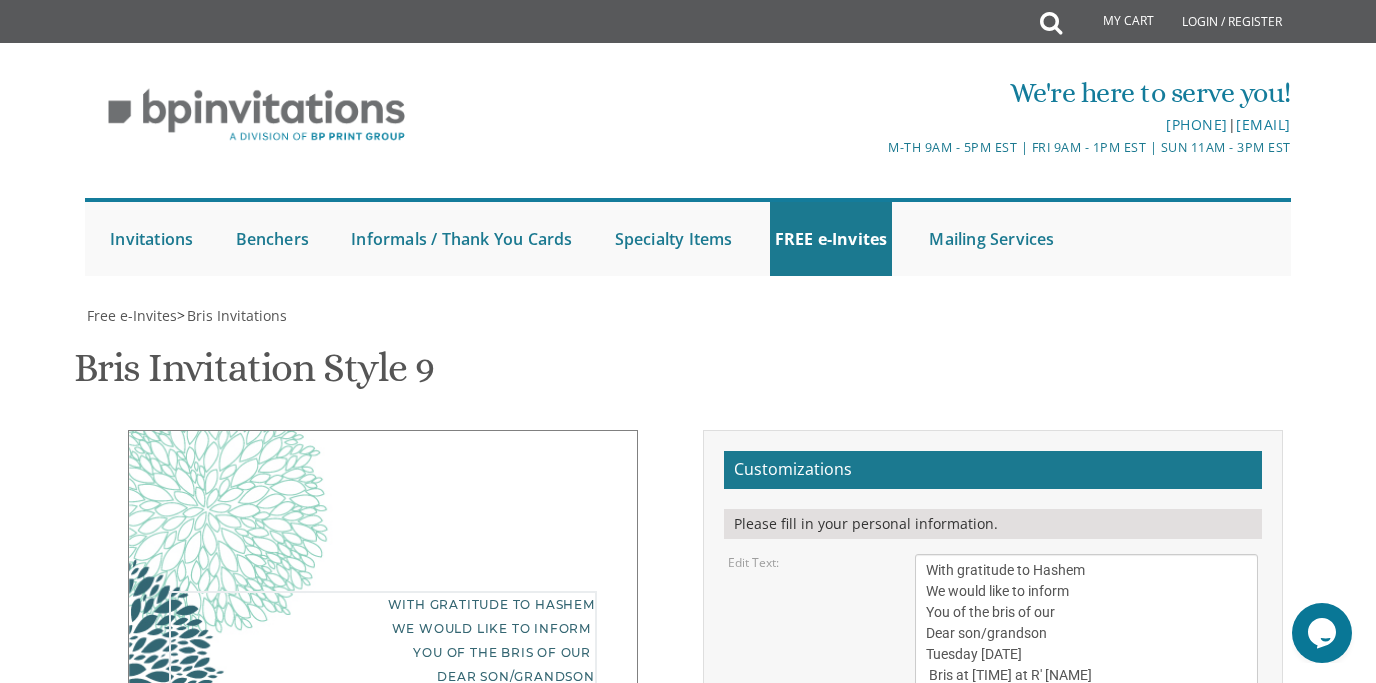 click on "With gratitude to Hashem
We would like to inform
You of the bris of our
Dear son/grandson
Sunday, [DATE]
Shacharis at [TIME]  •  Bris at [TIME]
Khal Zichron Yaakov
[NUMBER] [STREET]  • [CITY], [STATE]" at bounding box center (1087, 644) 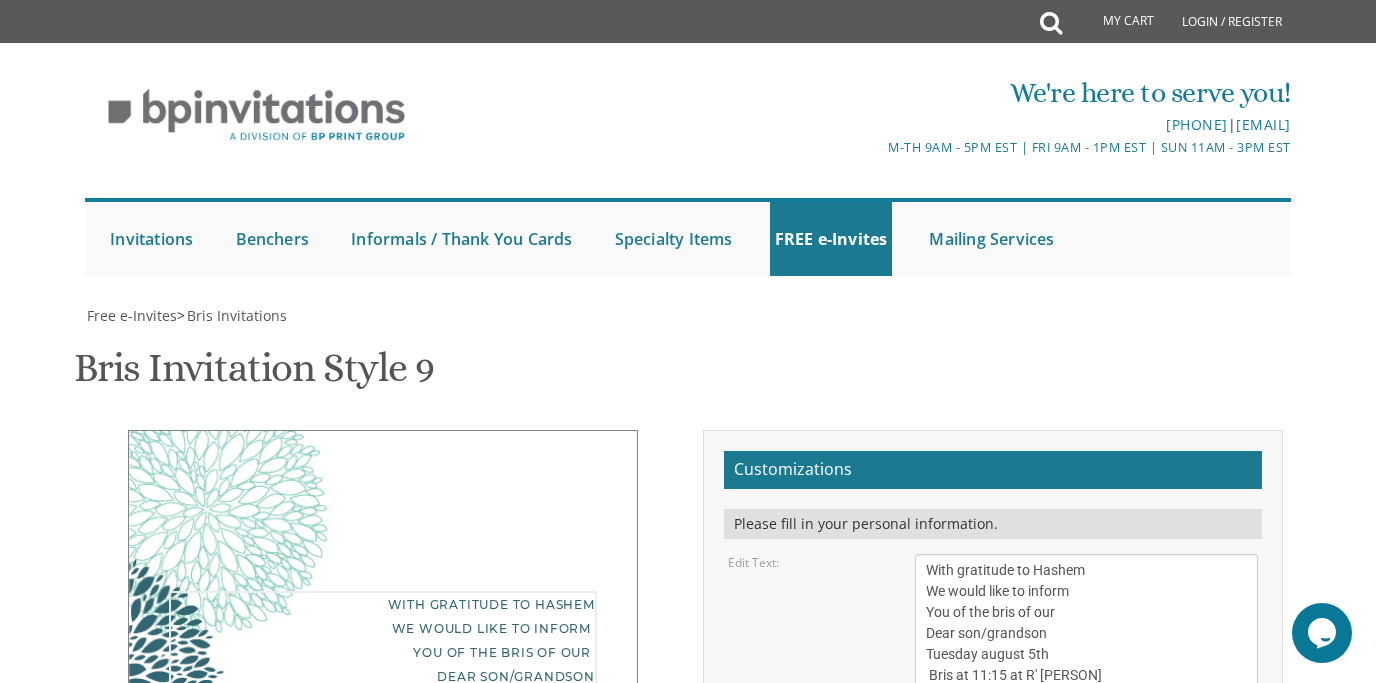 click on "With gratitude to Hashem
We would like to inform
You of the bris of our
Dear son/grandson
Sunday, [DATE]
Shacharis at [TIME]  •  Bris at [TIME]
Khal Zichron Yaakov
[NUMBER] [STREET]  • [CITY], [STATE]" at bounding box center [1087, 644] 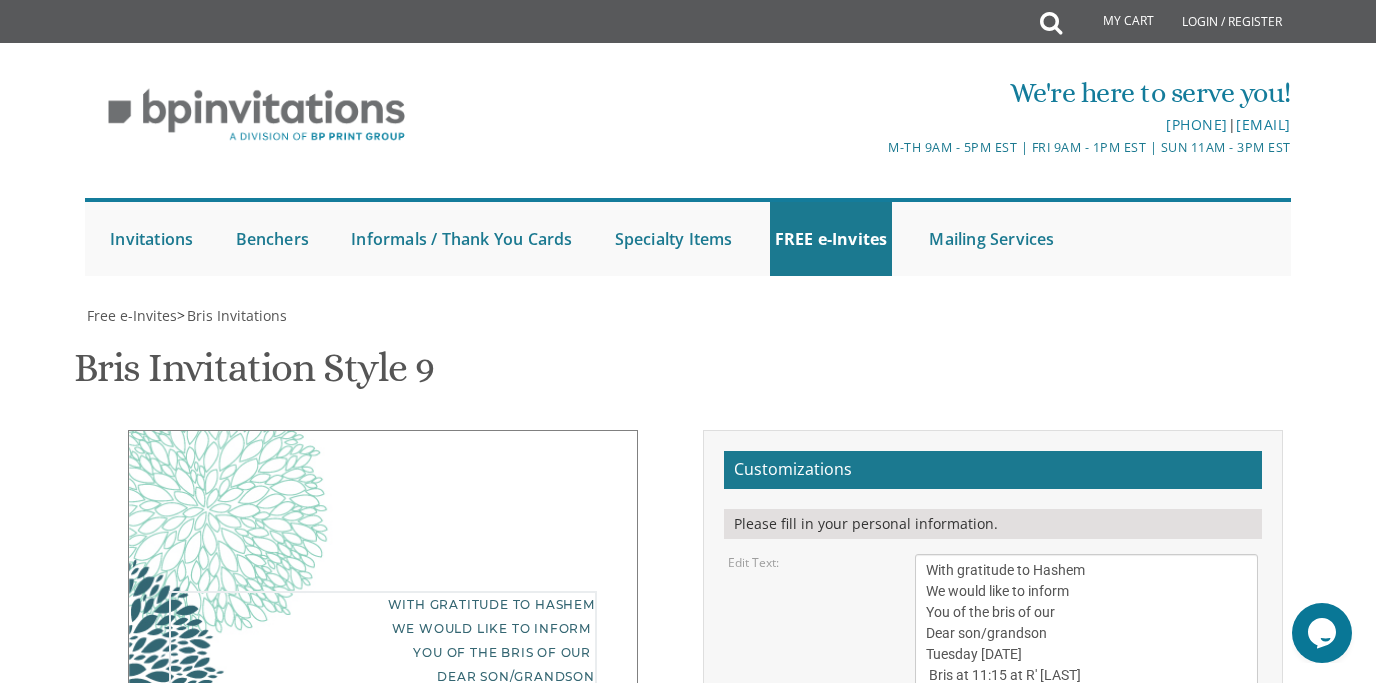 scroll, scrollTop: 15, scrollLeft: 0, axis: vertical 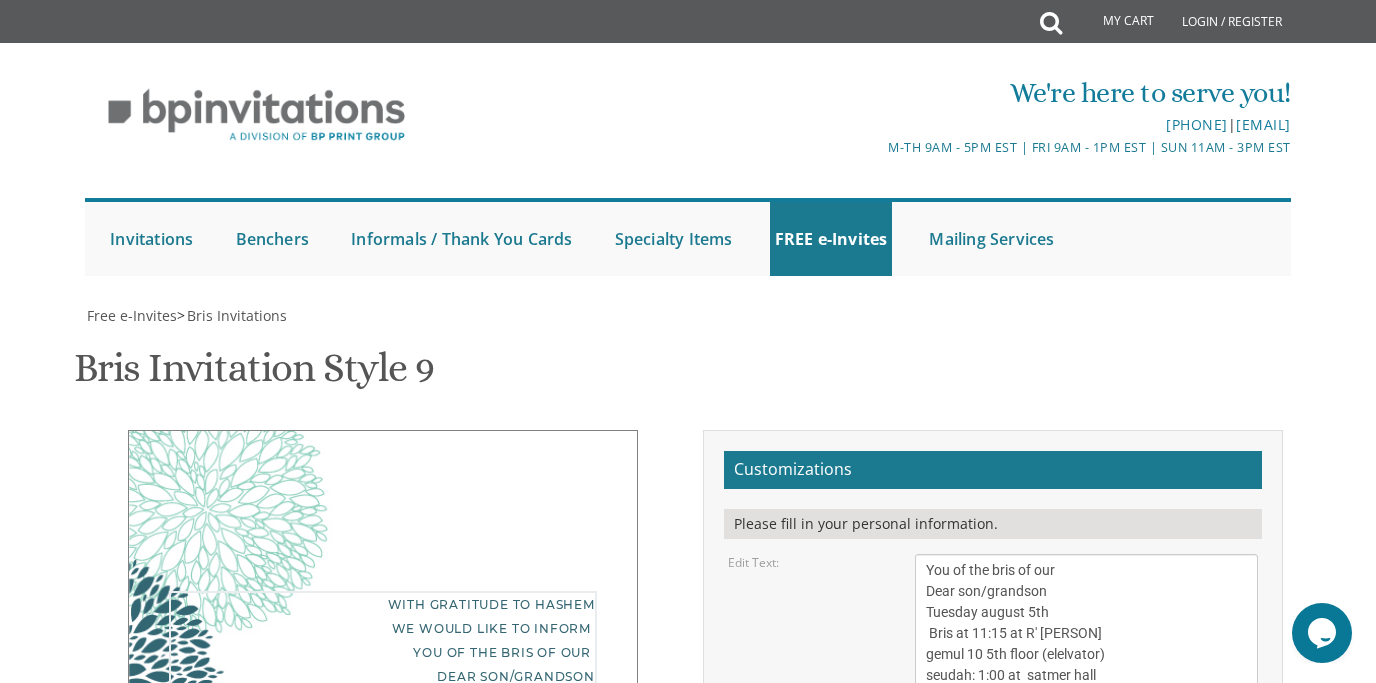 click on "With gratitude to Hashem
We would like to inform
You of the bris of our
Dear son/grandson
Sunday, [DATE]
Shacharis at [TIME]  •  Bris at [TIME]
Khal Zichron Yaakov
[NUMBER] [STREET]  • [CITY], [STATE]" at bounding box center (1087, 644) 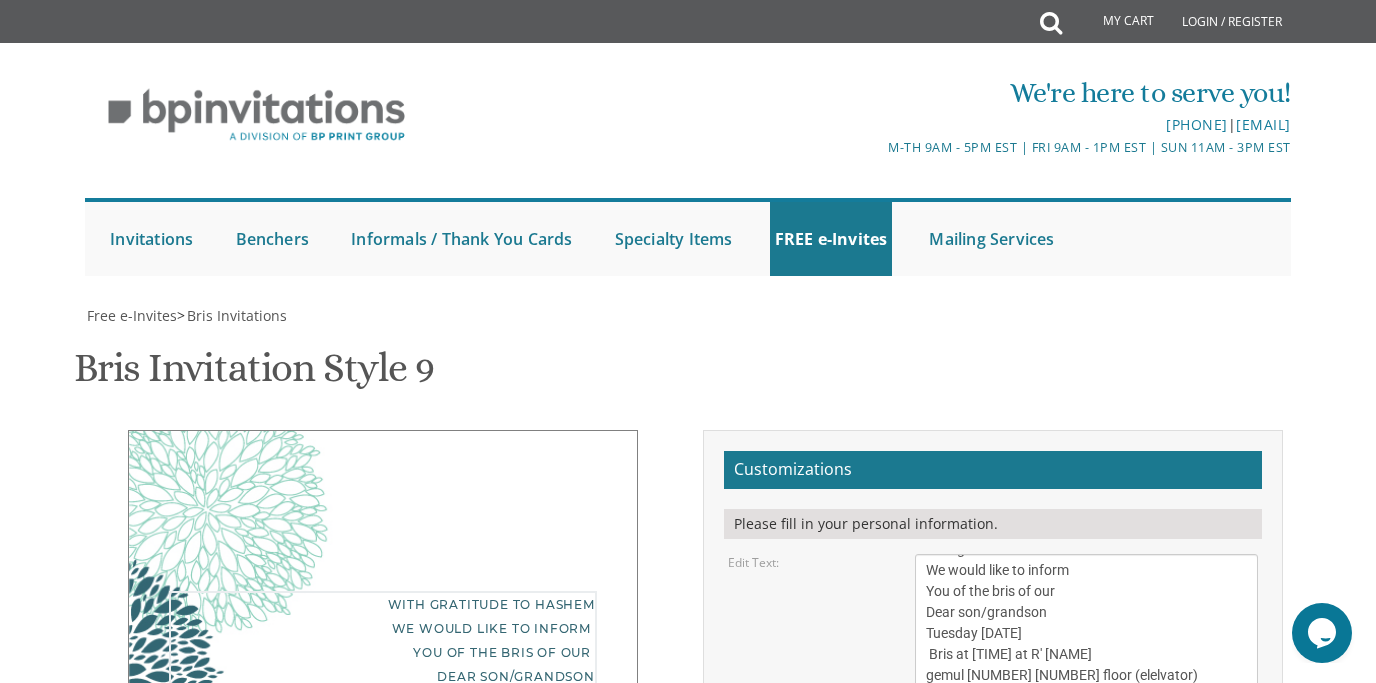 scroll, scrollTop: 21, scrollLeft: 0, axis: vertical 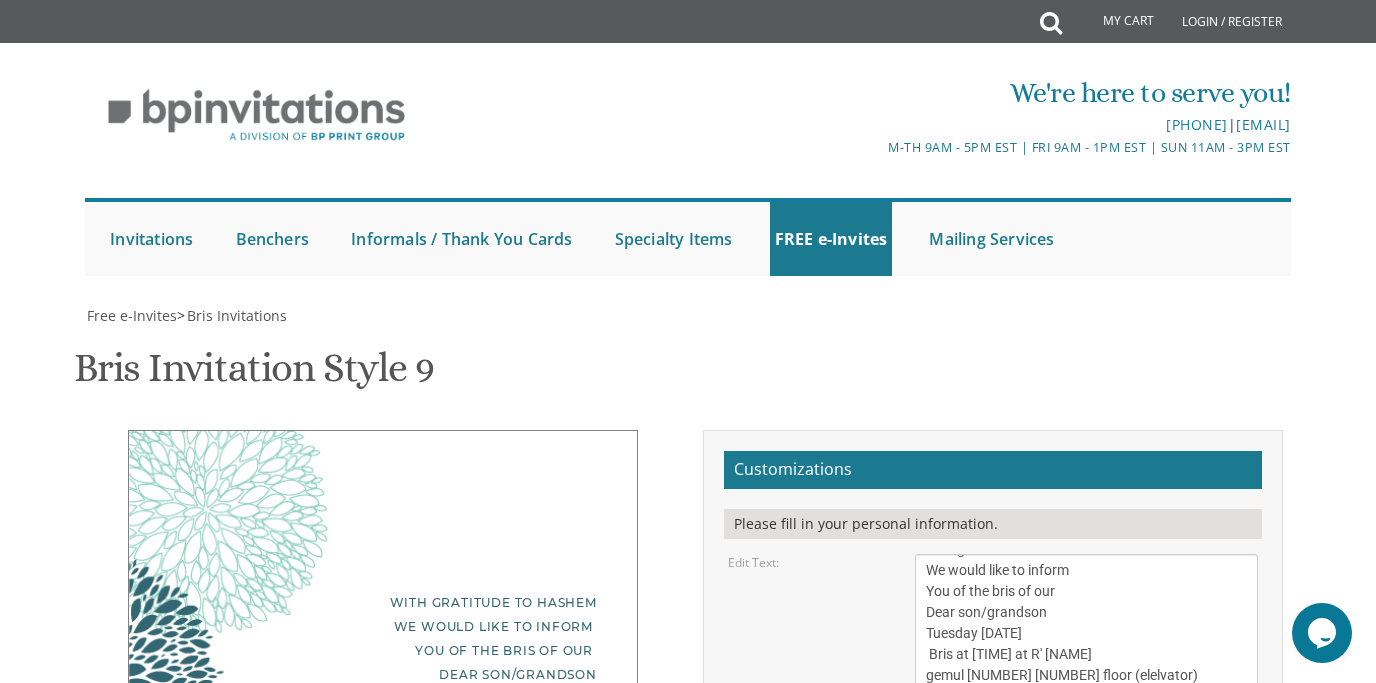 click on "[FIRST] and [FIRST] [LAST]" at bounding box center [1087, 770] 